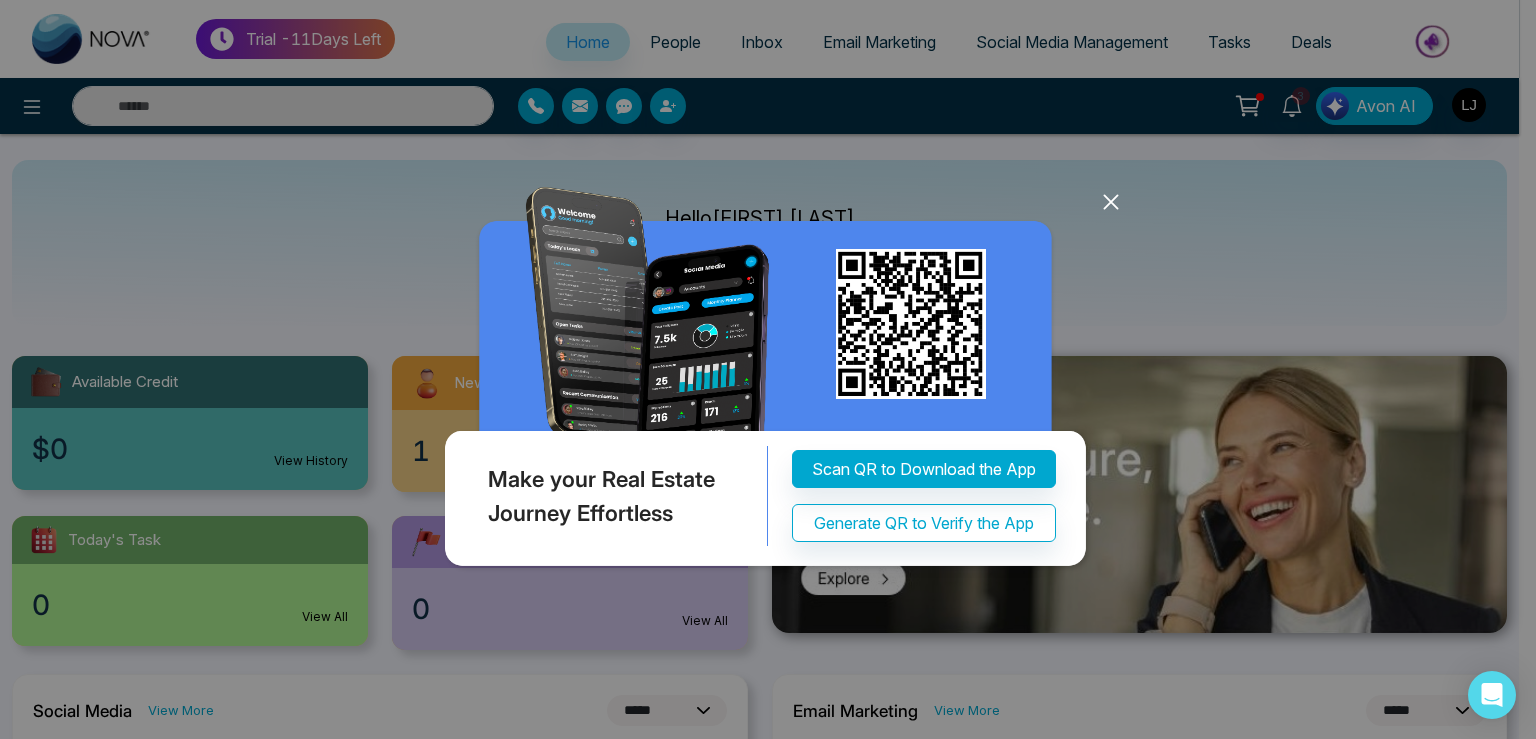 select on "*" 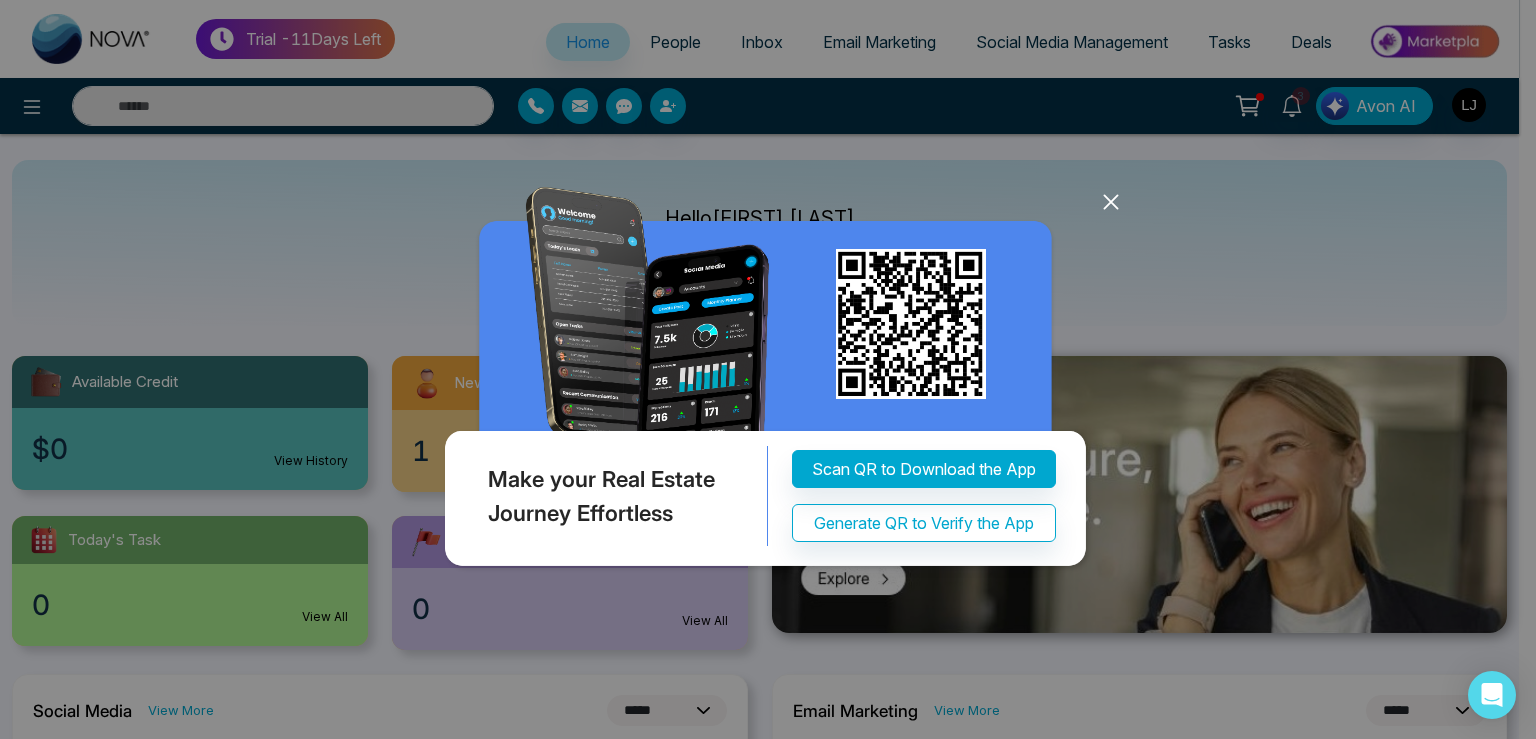 select on "*" 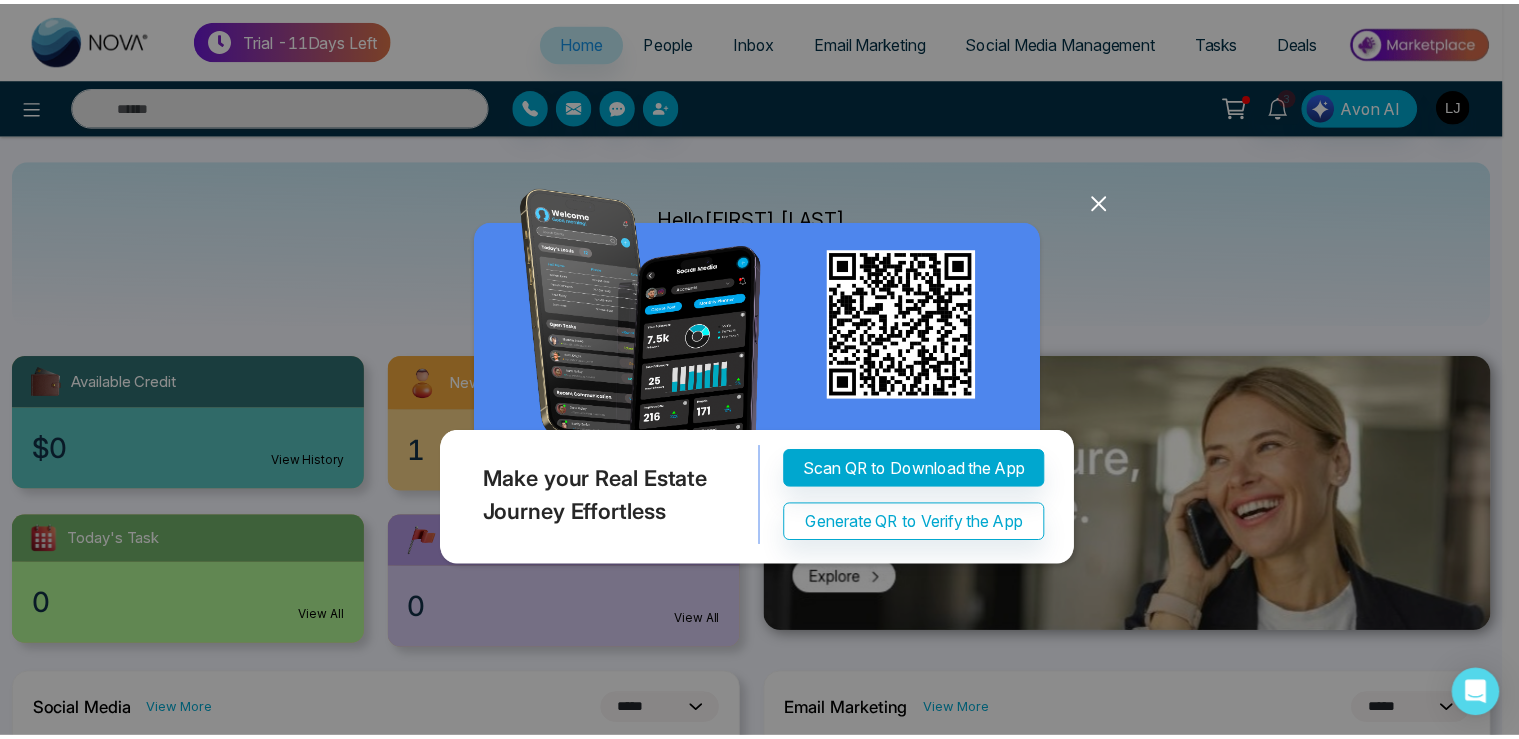 scroll, scrollTop: 0, scrollLeft: 0, axis: both 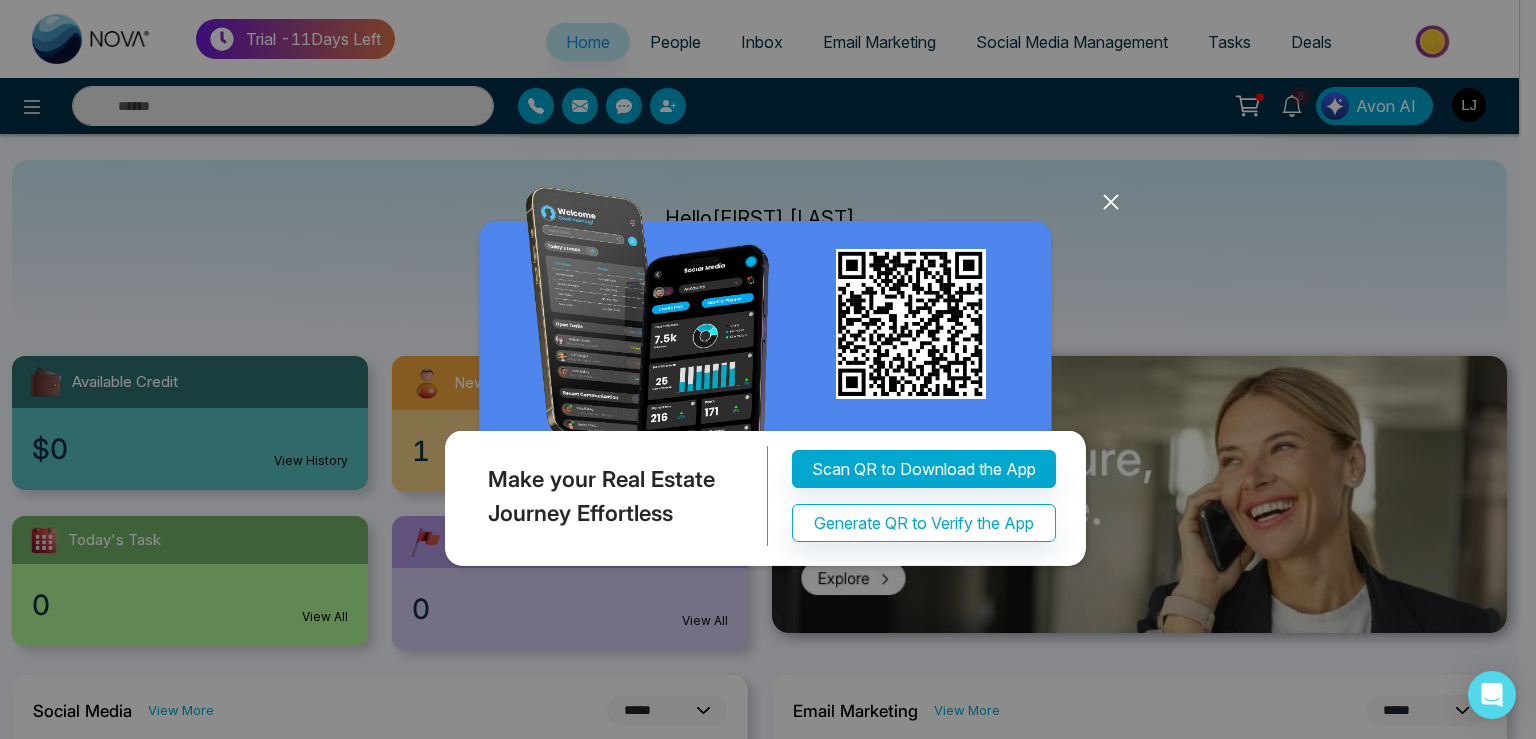 click 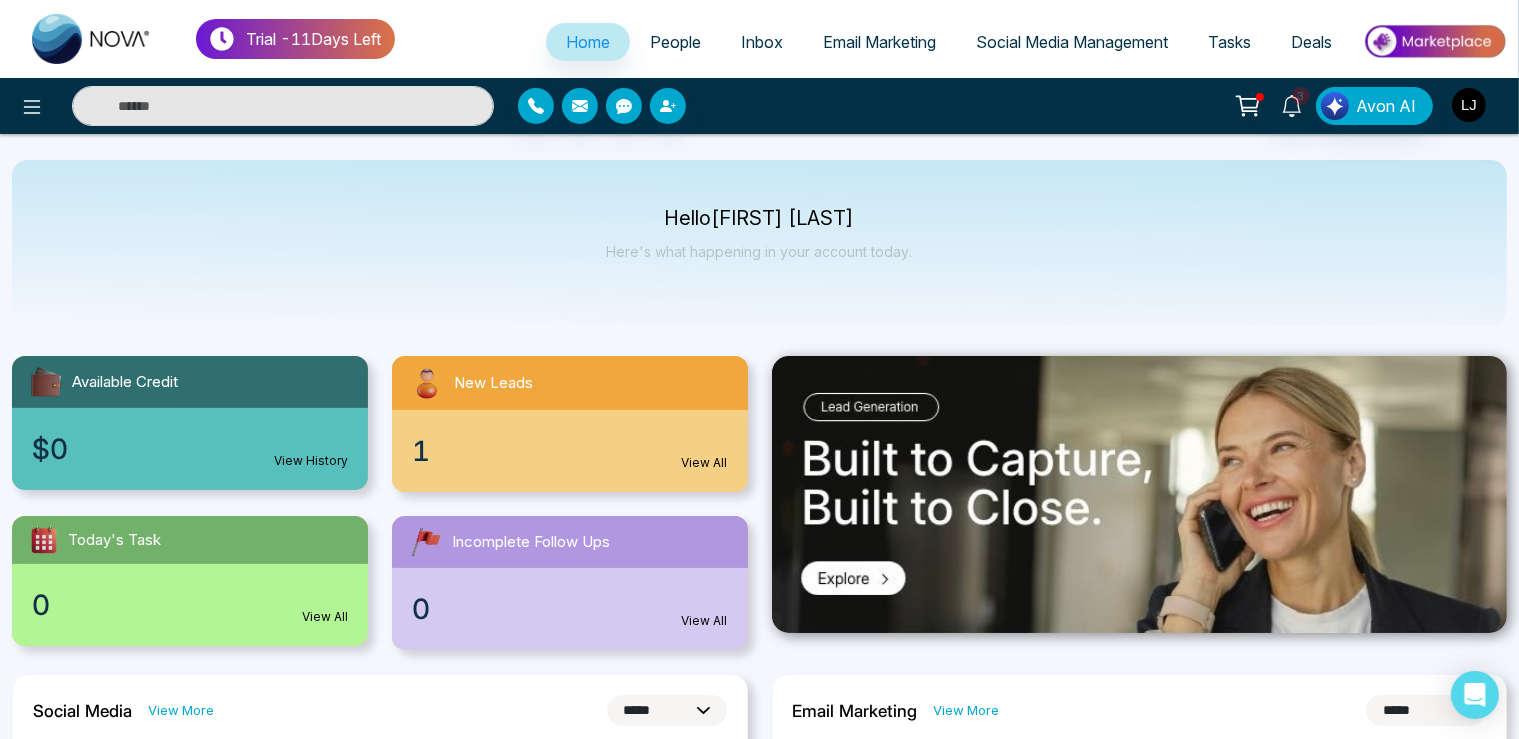 click at bounding box center (1469, 105) 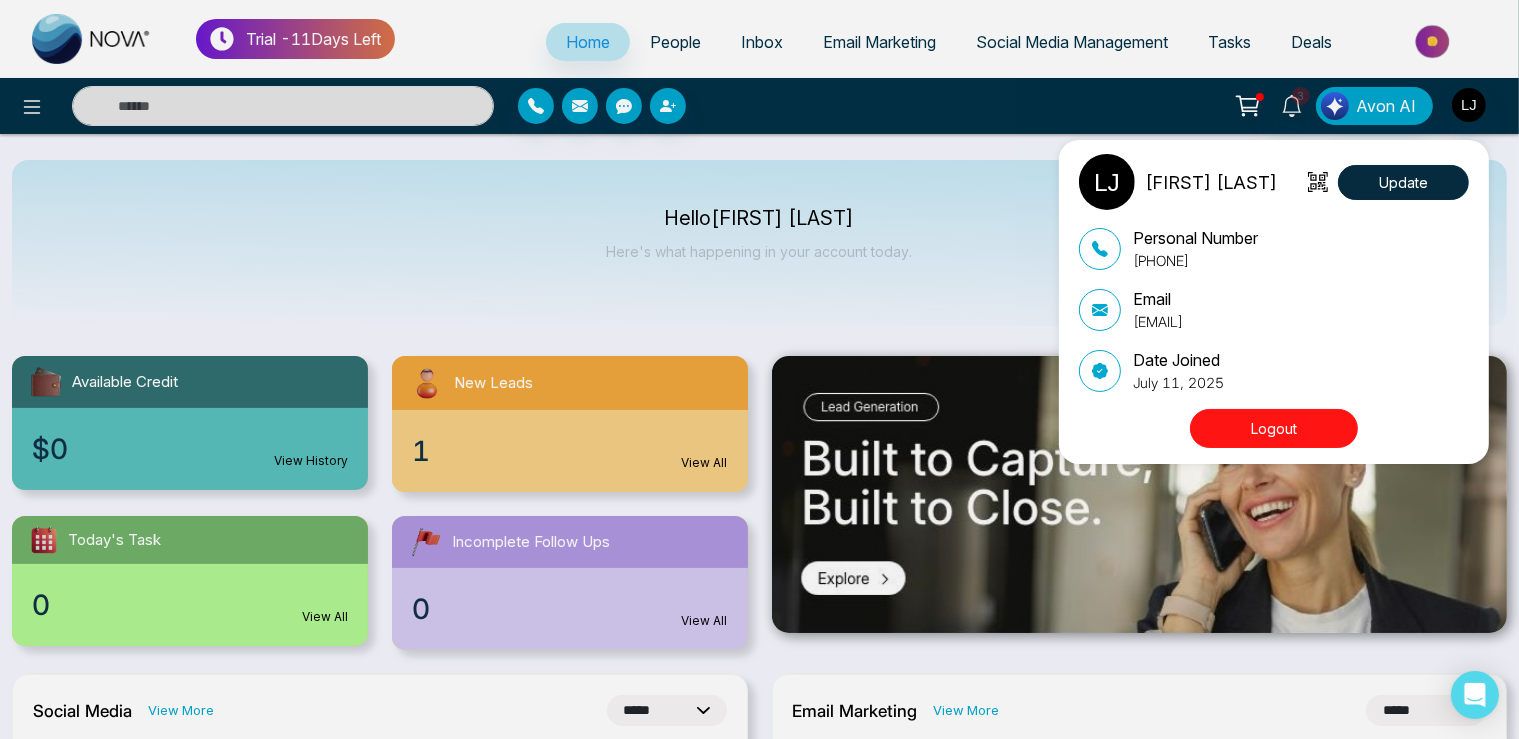 click on "[FIRST] [LAST] Update Personal Number [PHONE] Email [EMAIL] Date Joined [DATE] Logout" at bounding box center (759, 369) 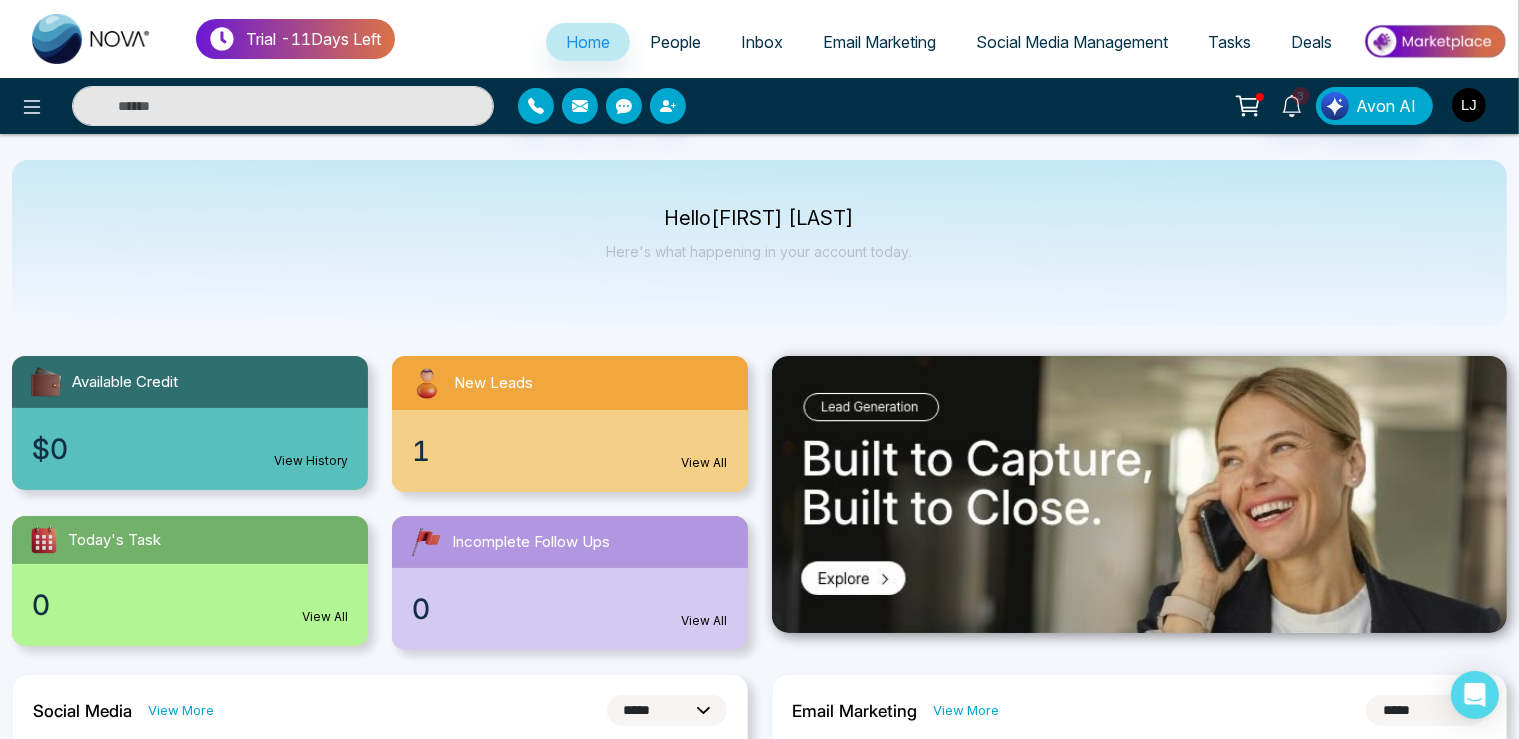 click 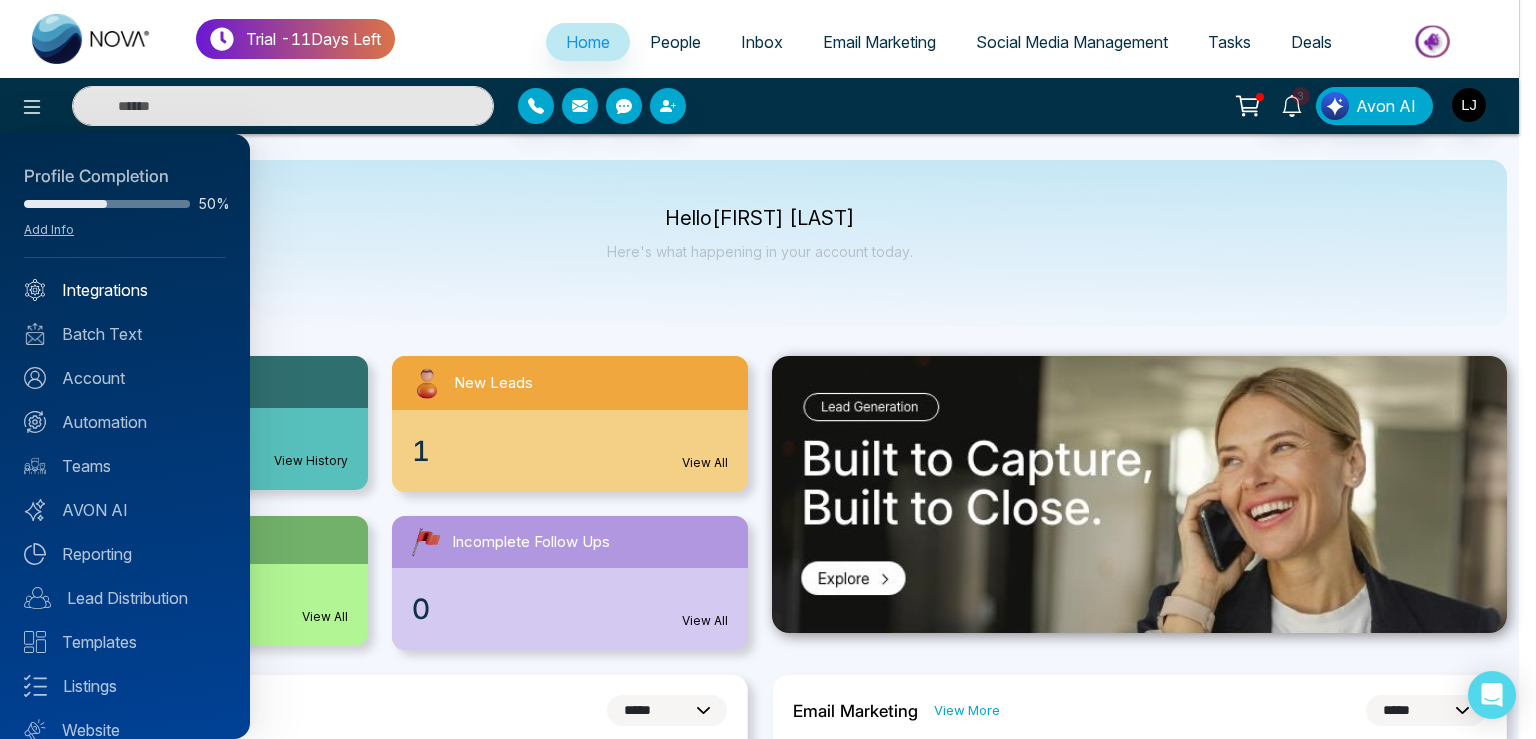 click on "Integrations" at bounding box center [125, 290] 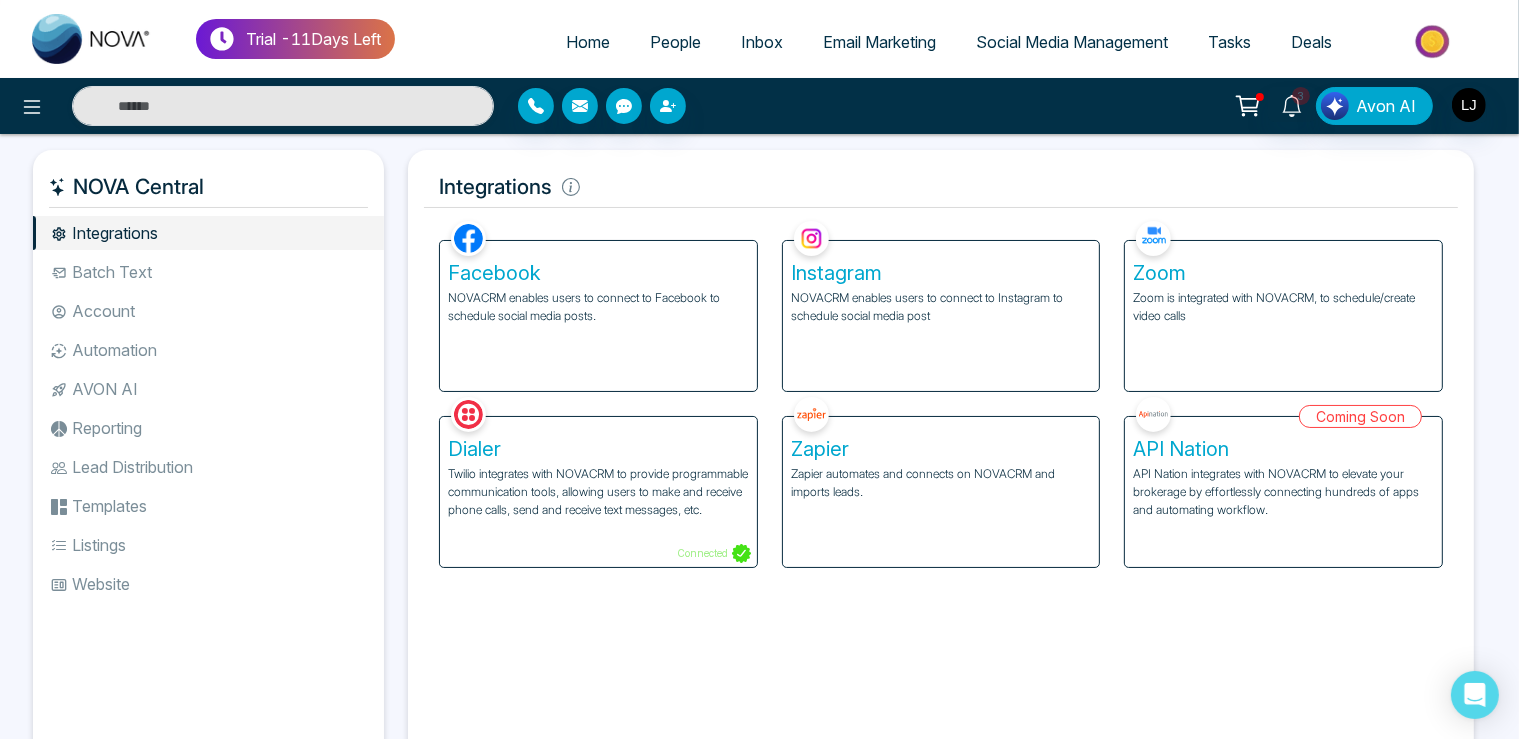 click on "Batch Text" at bounding box center [208, 272] 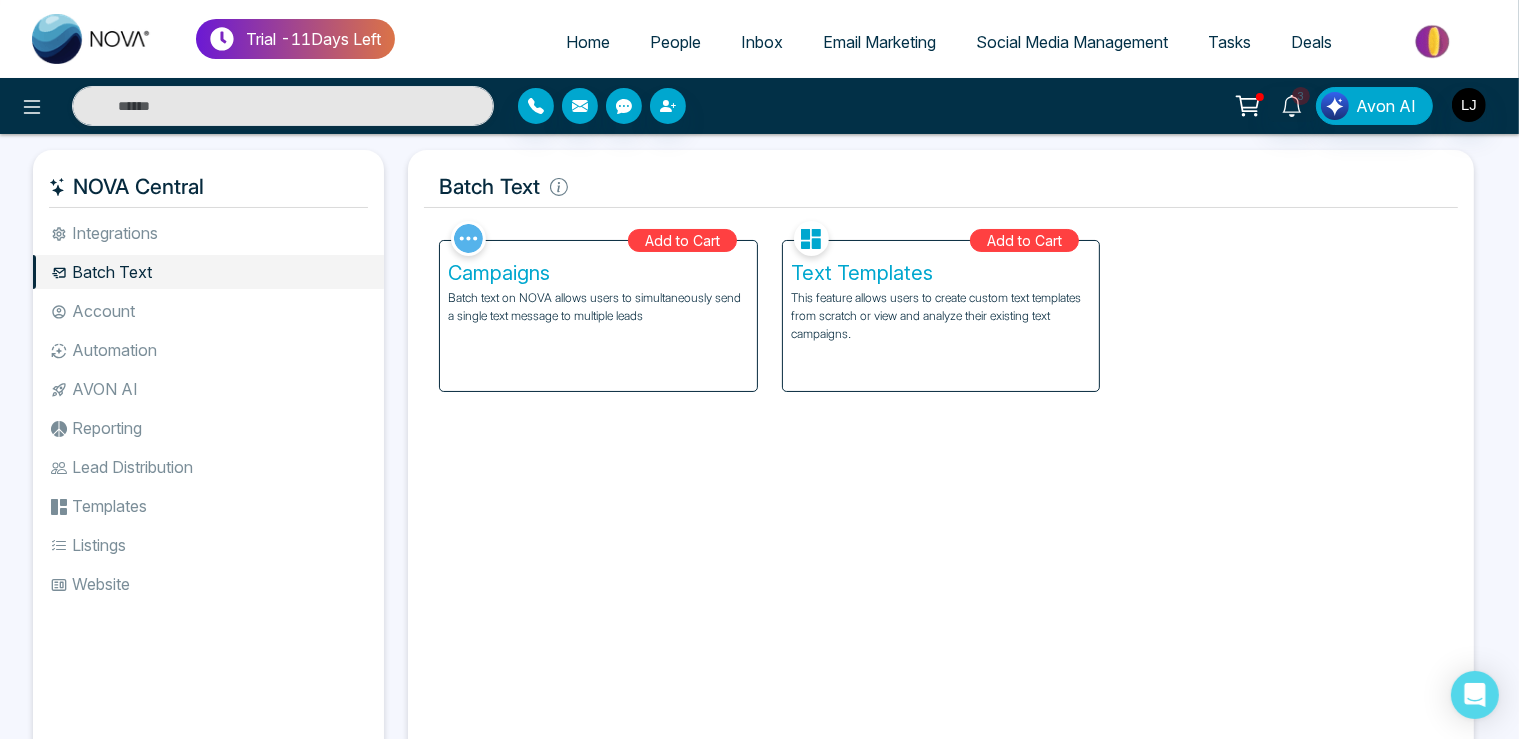 click on "Campaigns Batch text on NOVA allows users to simultaneously send a single text message to multiple leads" at bounding box center [598, 316] 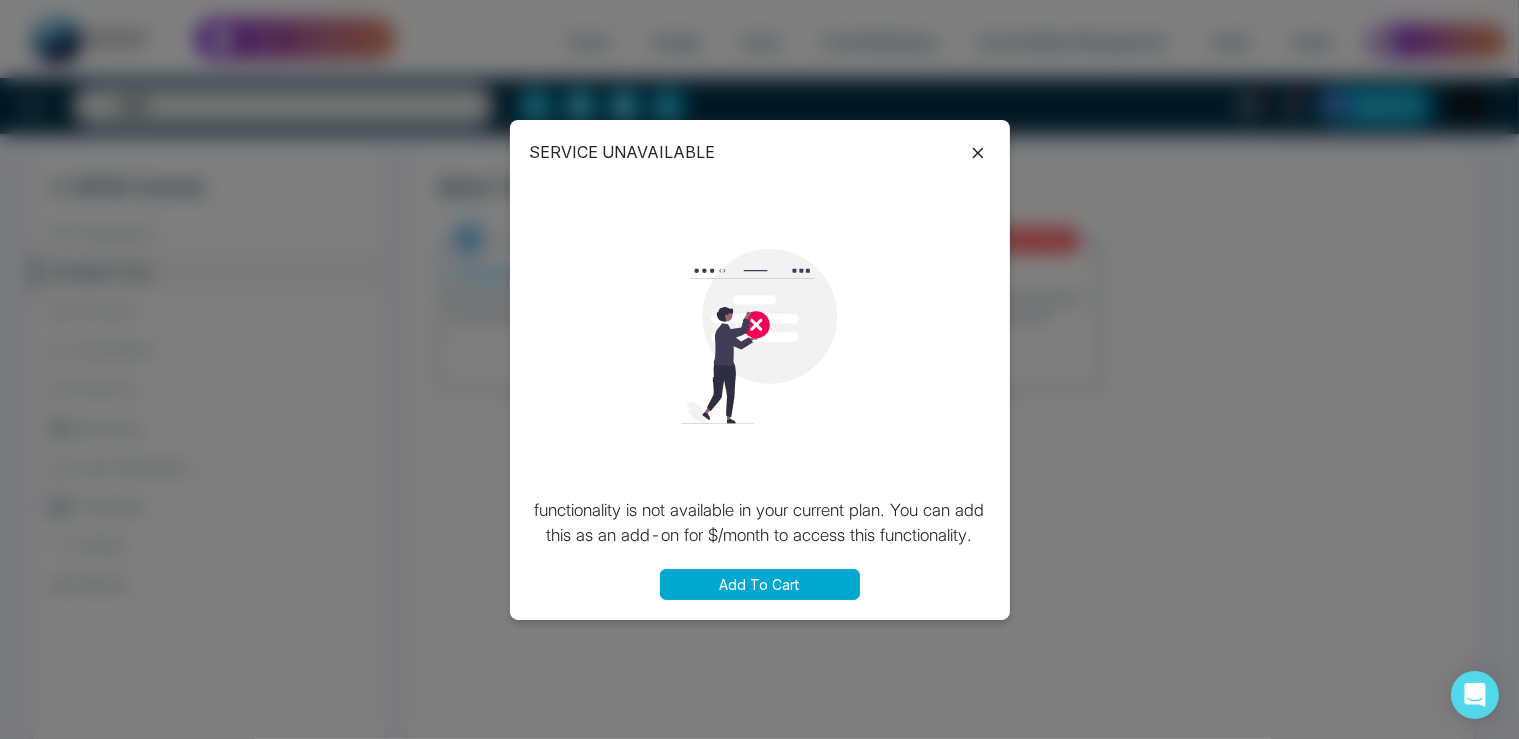 click on "Add To Cart" at bounding box center (760, 584) 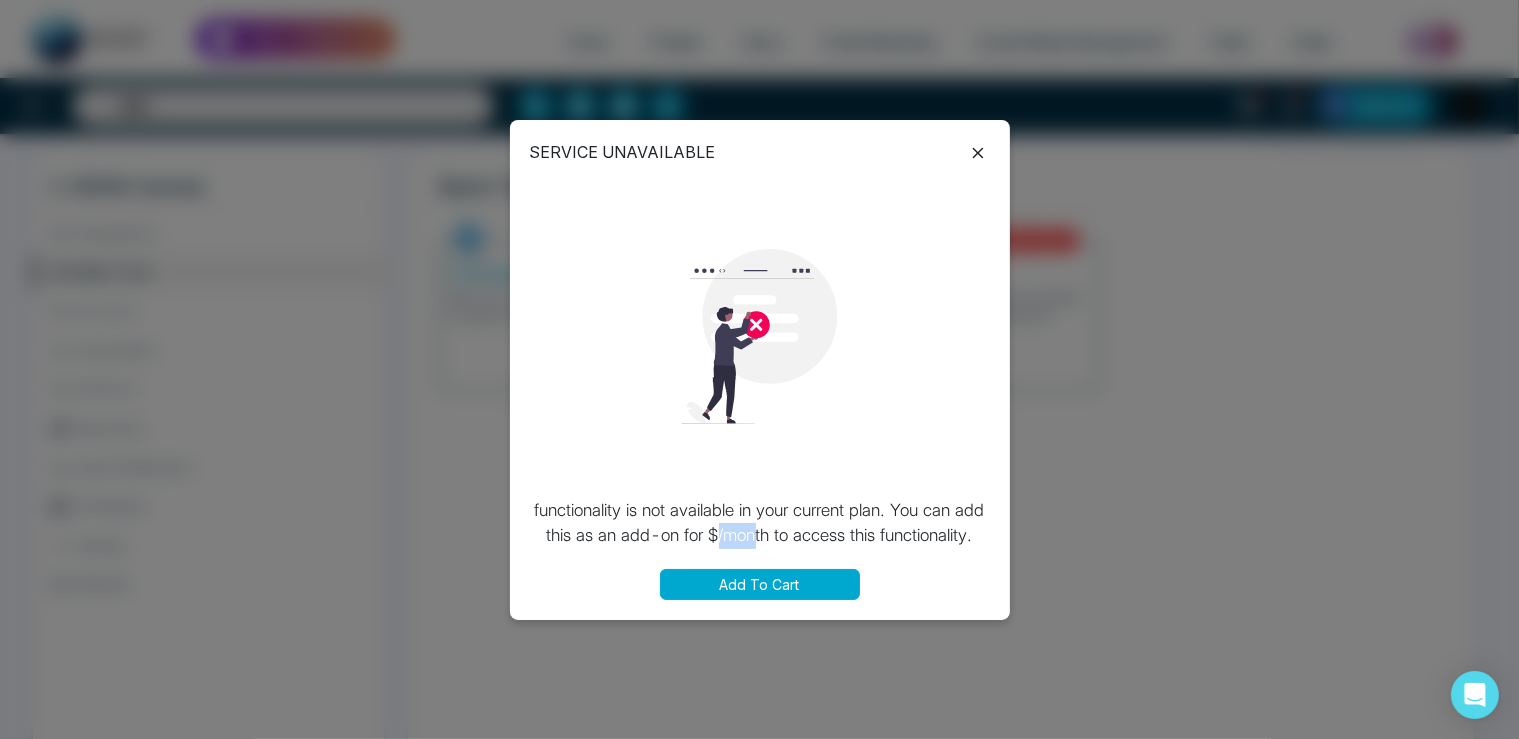 drag, startPoint x: 772, startPoint y: 513, endPoint x: 825, endPoint y: 514, distance: 53.009434 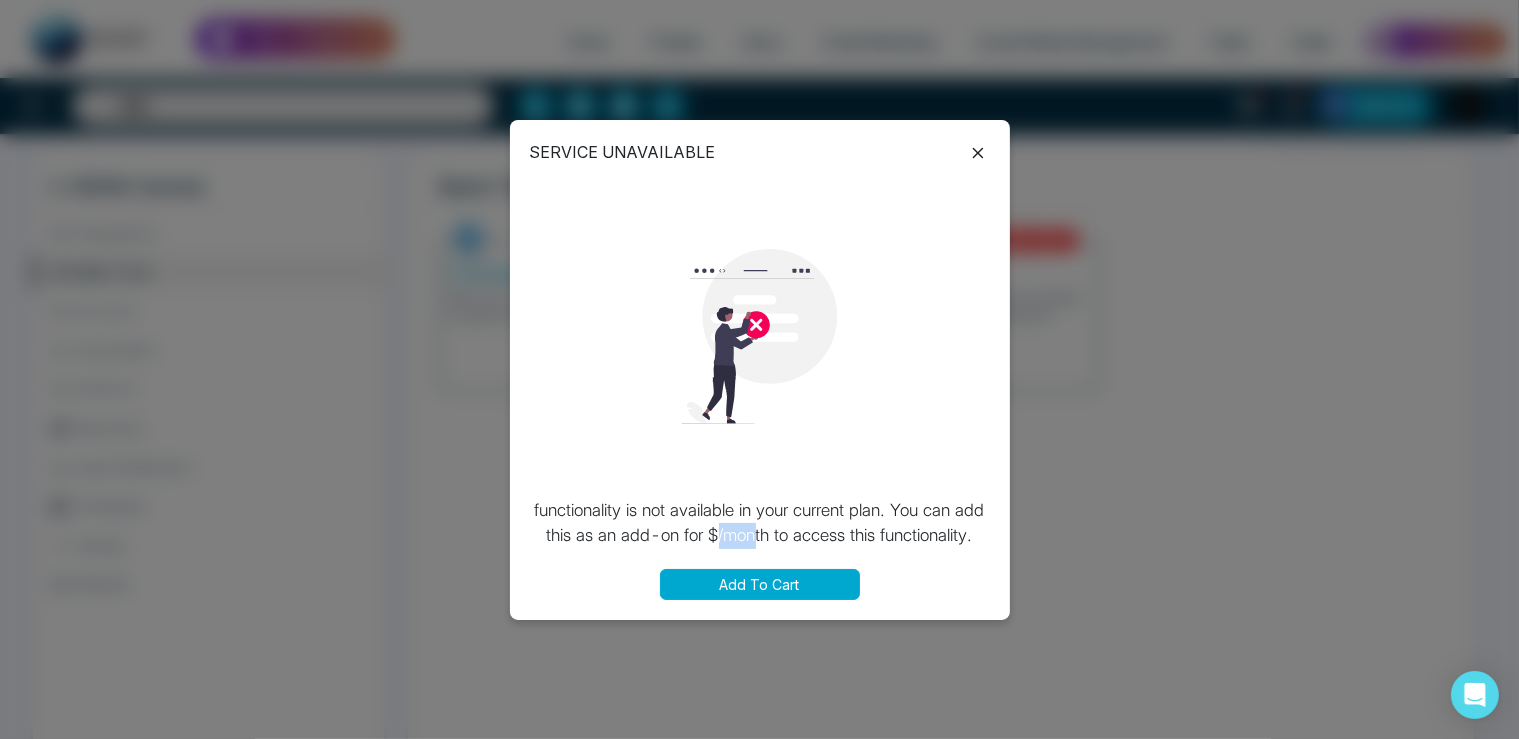 click on "functionality is not available in your current plan. You can add this as an add-on for $ /month to access this functionality." at bounding box center [760, 523] 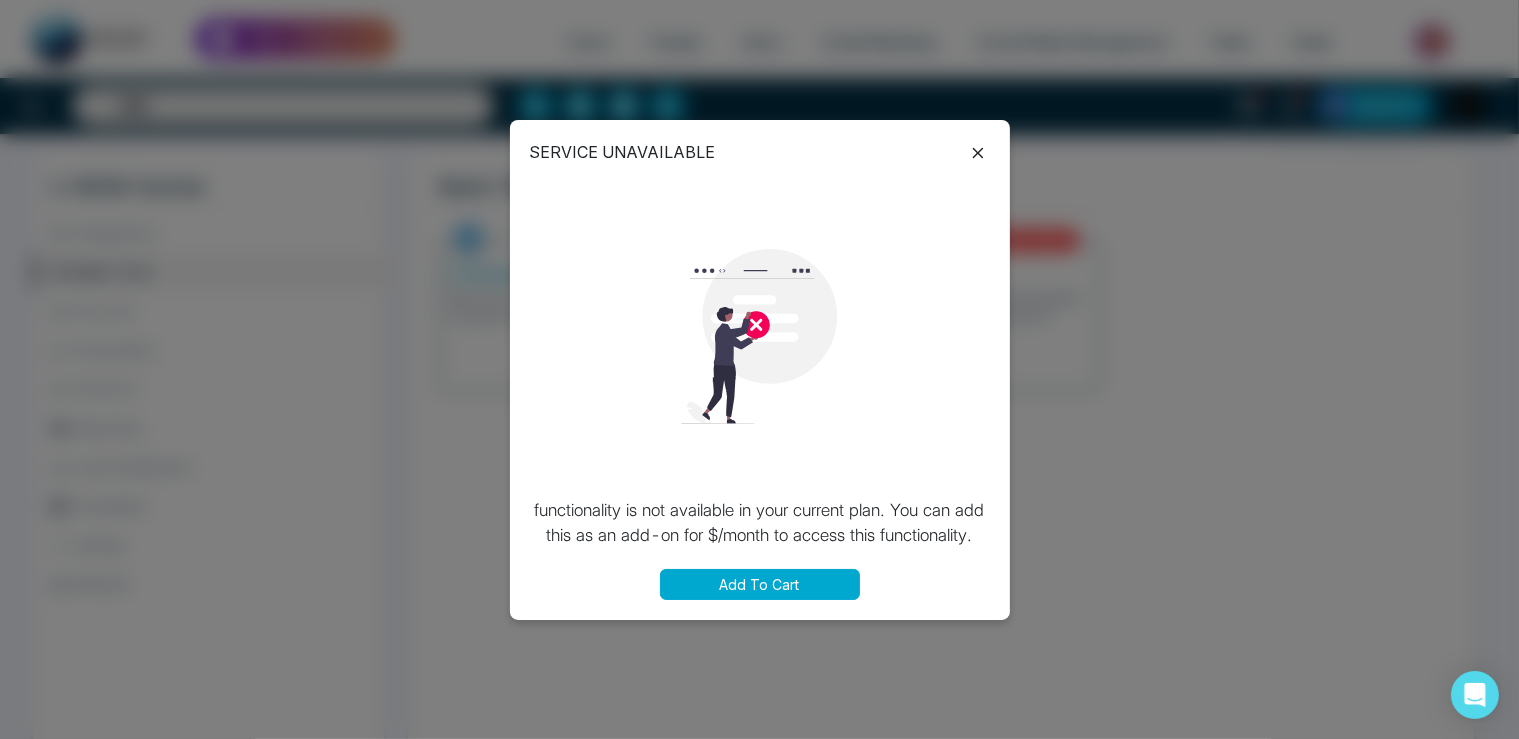 click 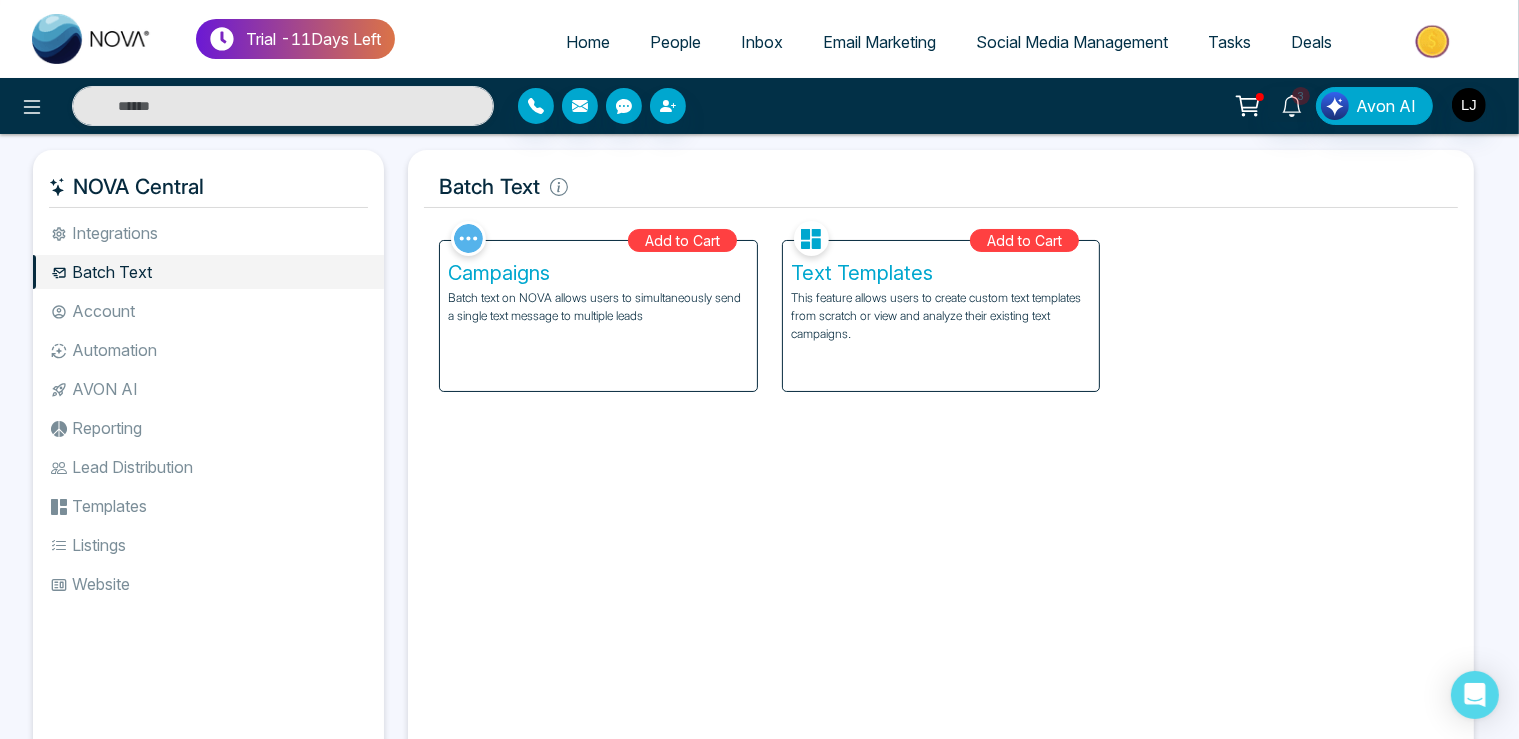 click on "AVON AI" at bounding box center (208, 389) 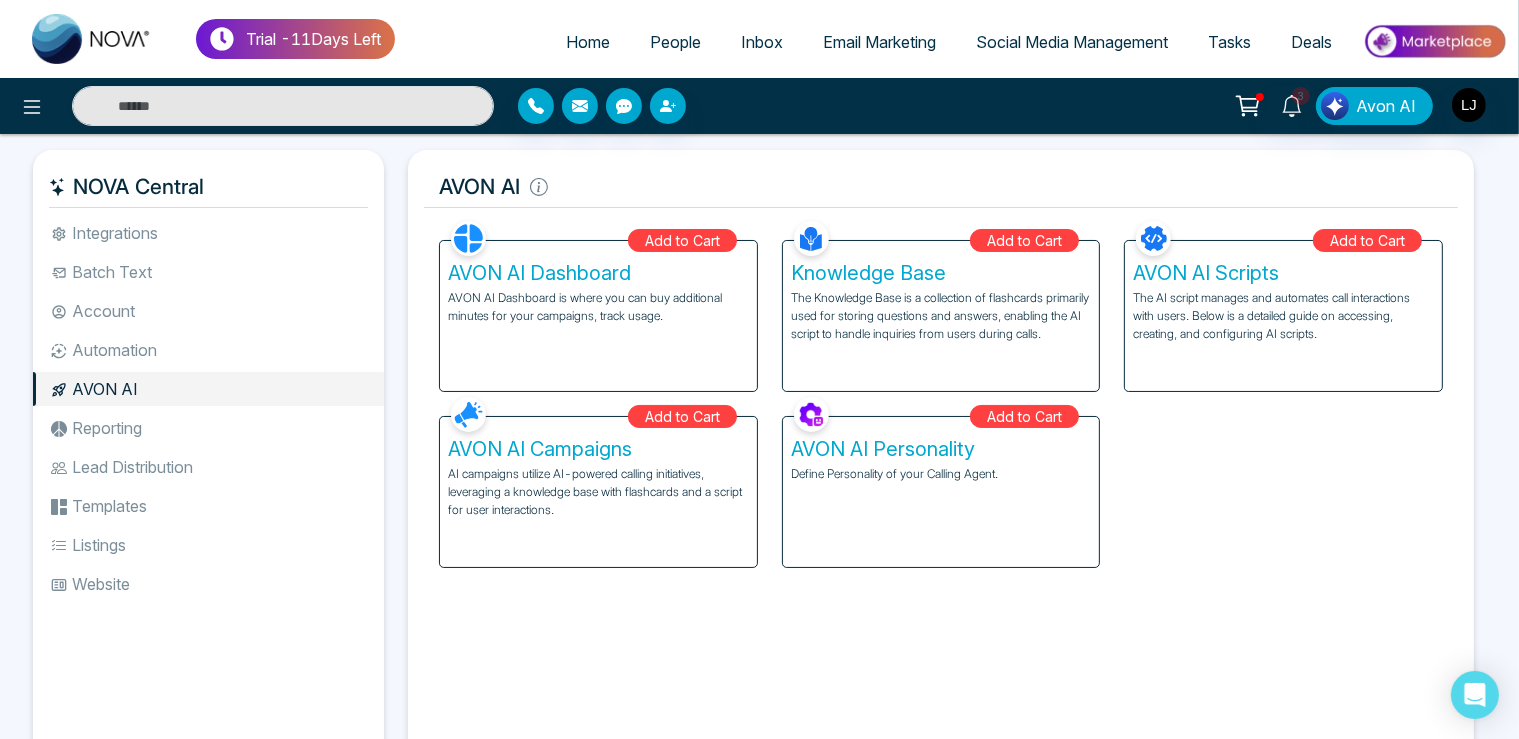 click on "AVON AI Dashboard" at bounding box center (598, 273) 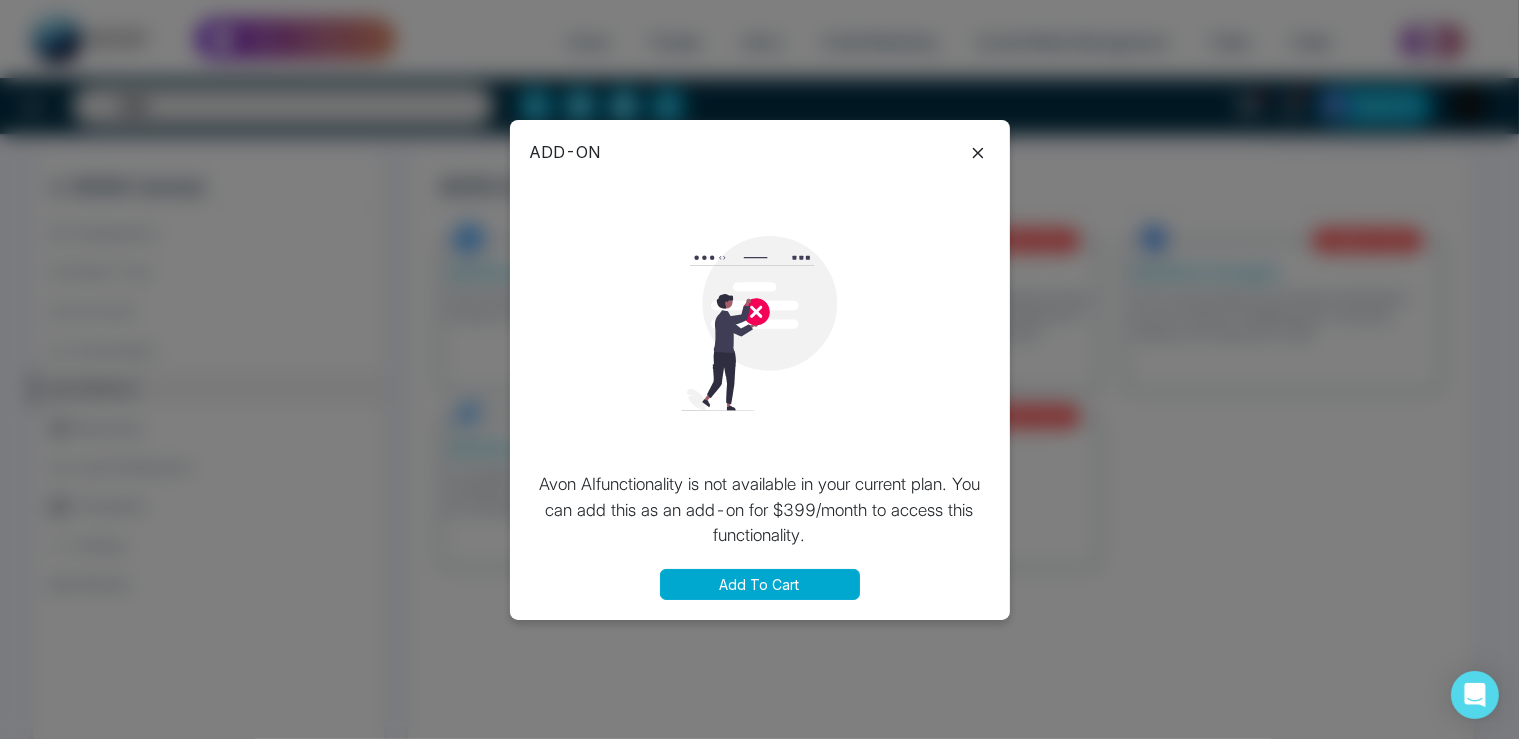click on "ADD-ON Avon AI  functionality is not available in your current plan. You can add this as an add-on for $ 399 /month to access this functionality. Add To Cart" at bounding box center [760, 370] 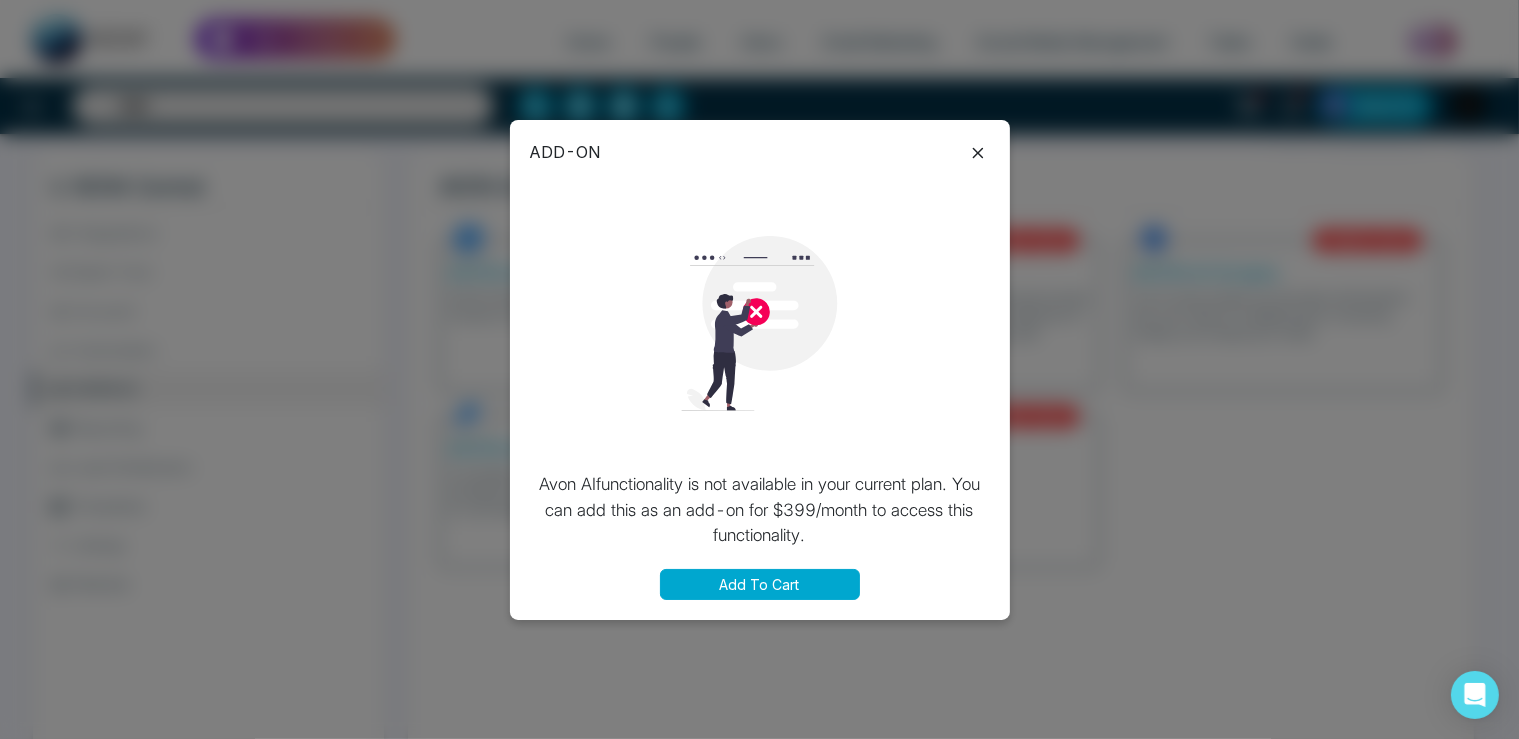 click on "Add To Cart" at bounding box center [760, 584] 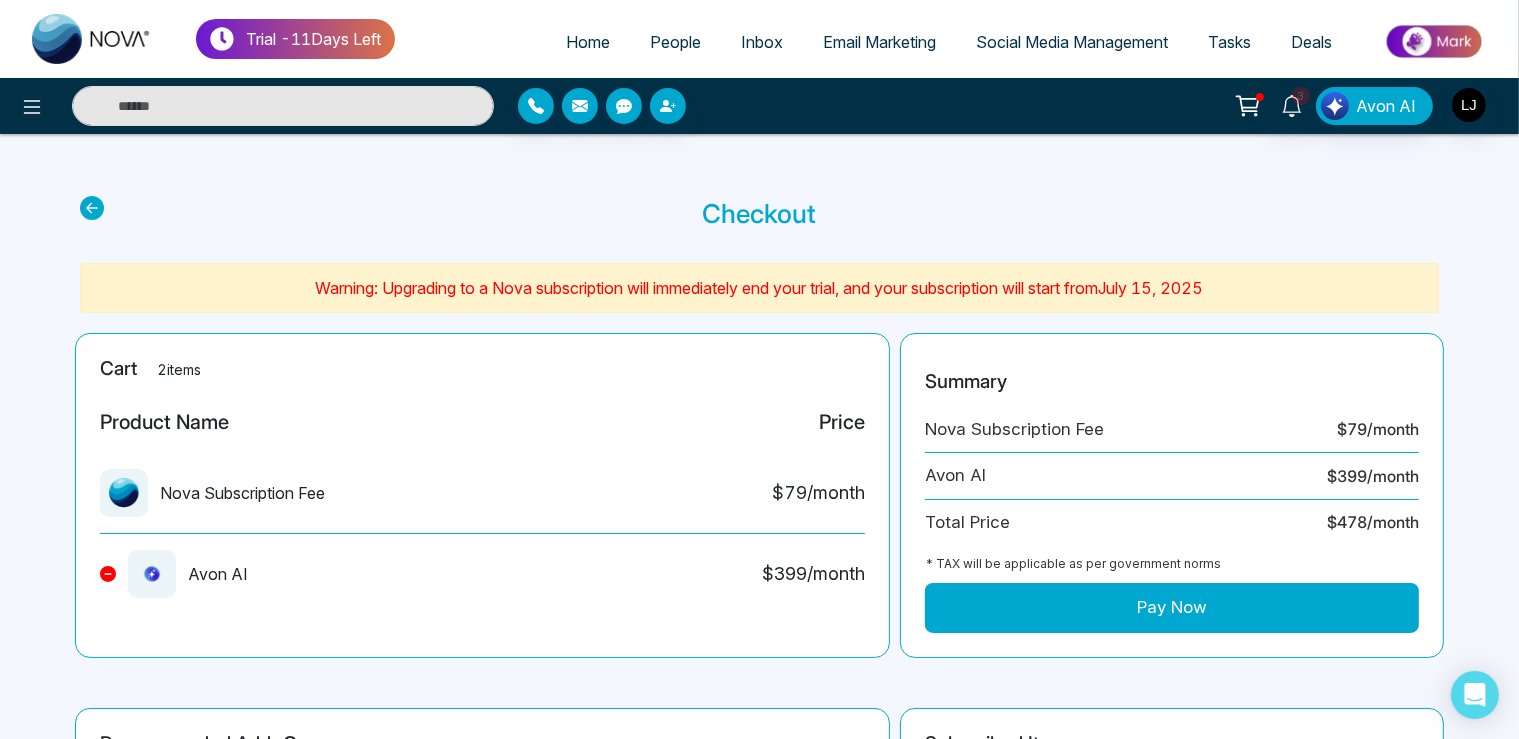 click at bounding box center [108, 574] 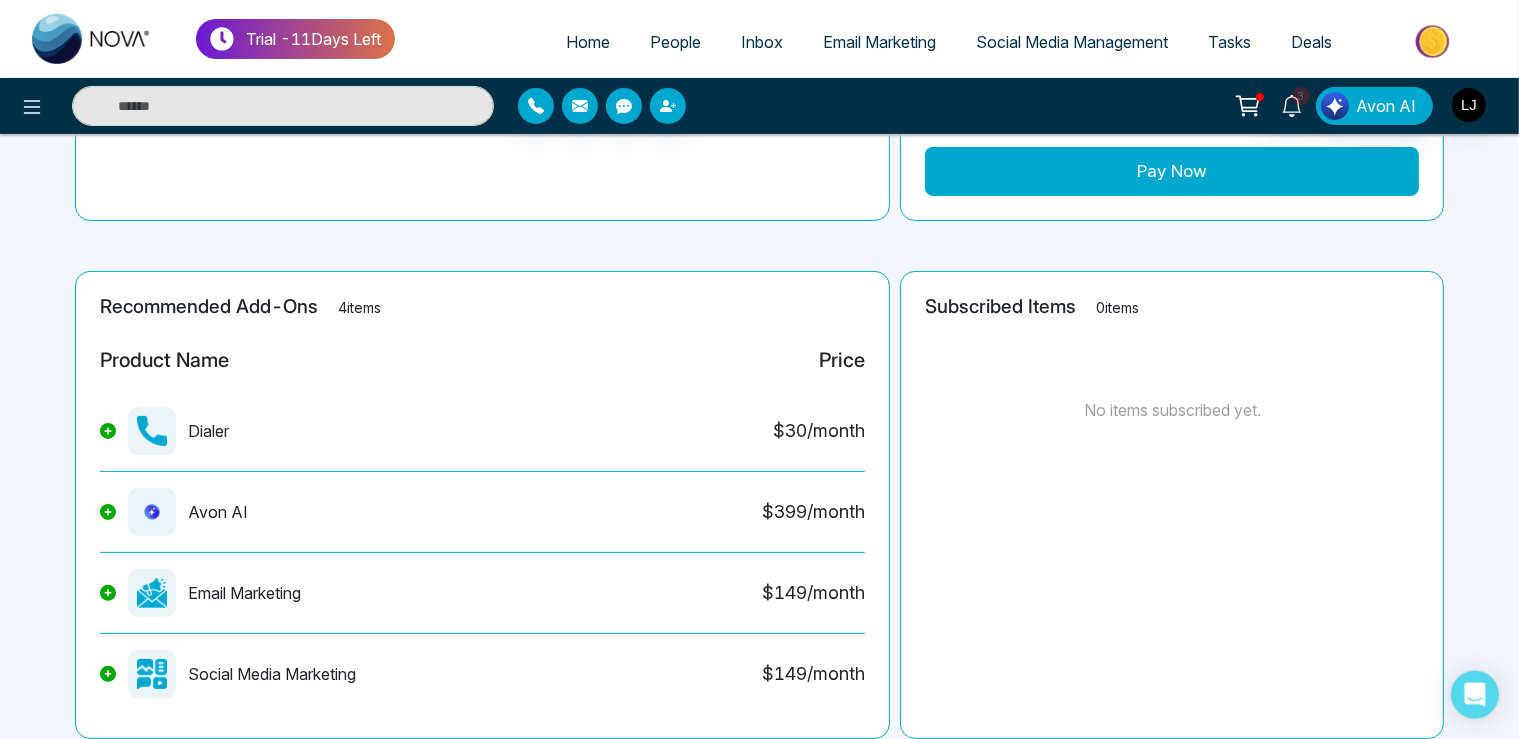 scroll, scrollTop: 412, scrollLeft: 0, axis: vertical 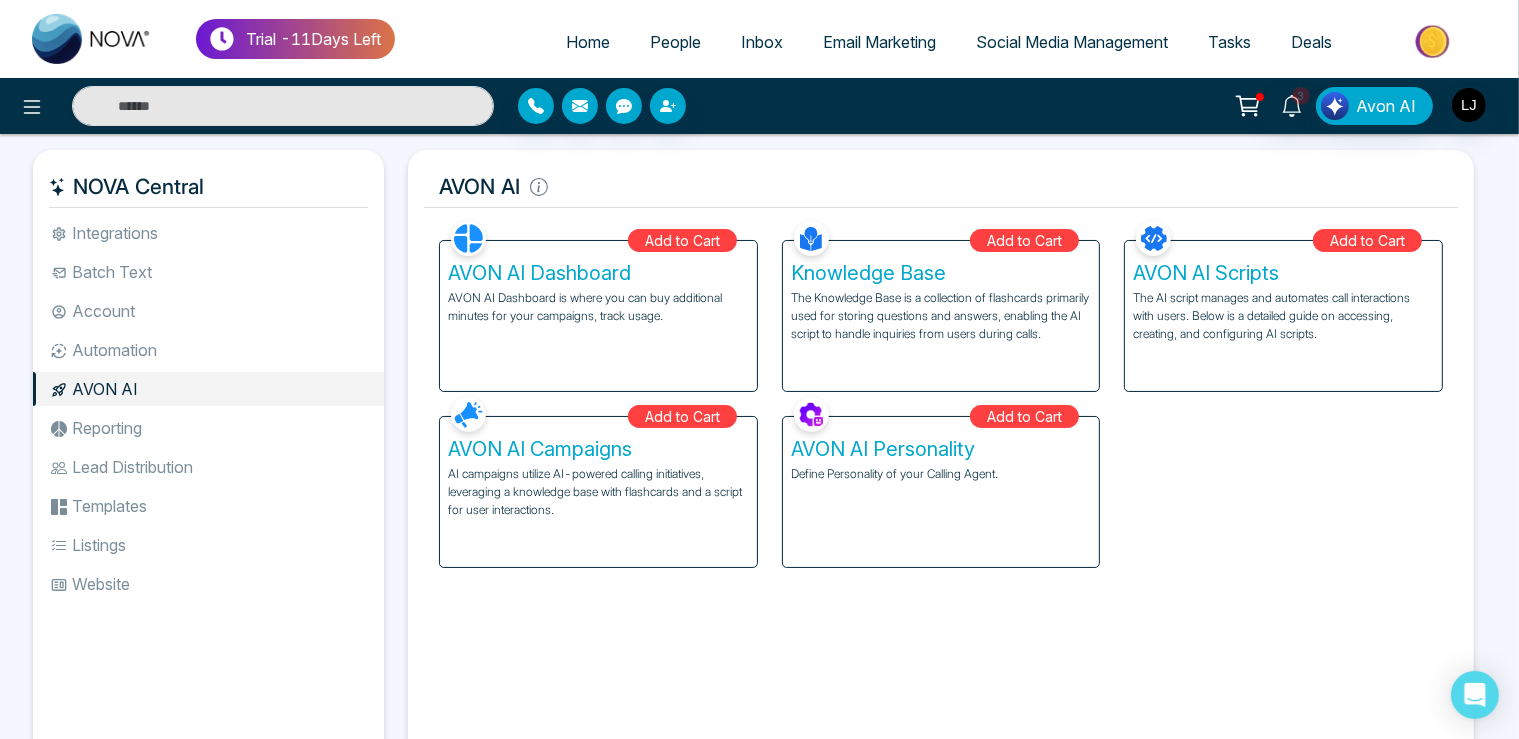 click on "Batch Text" at bounding box center [208, 272] 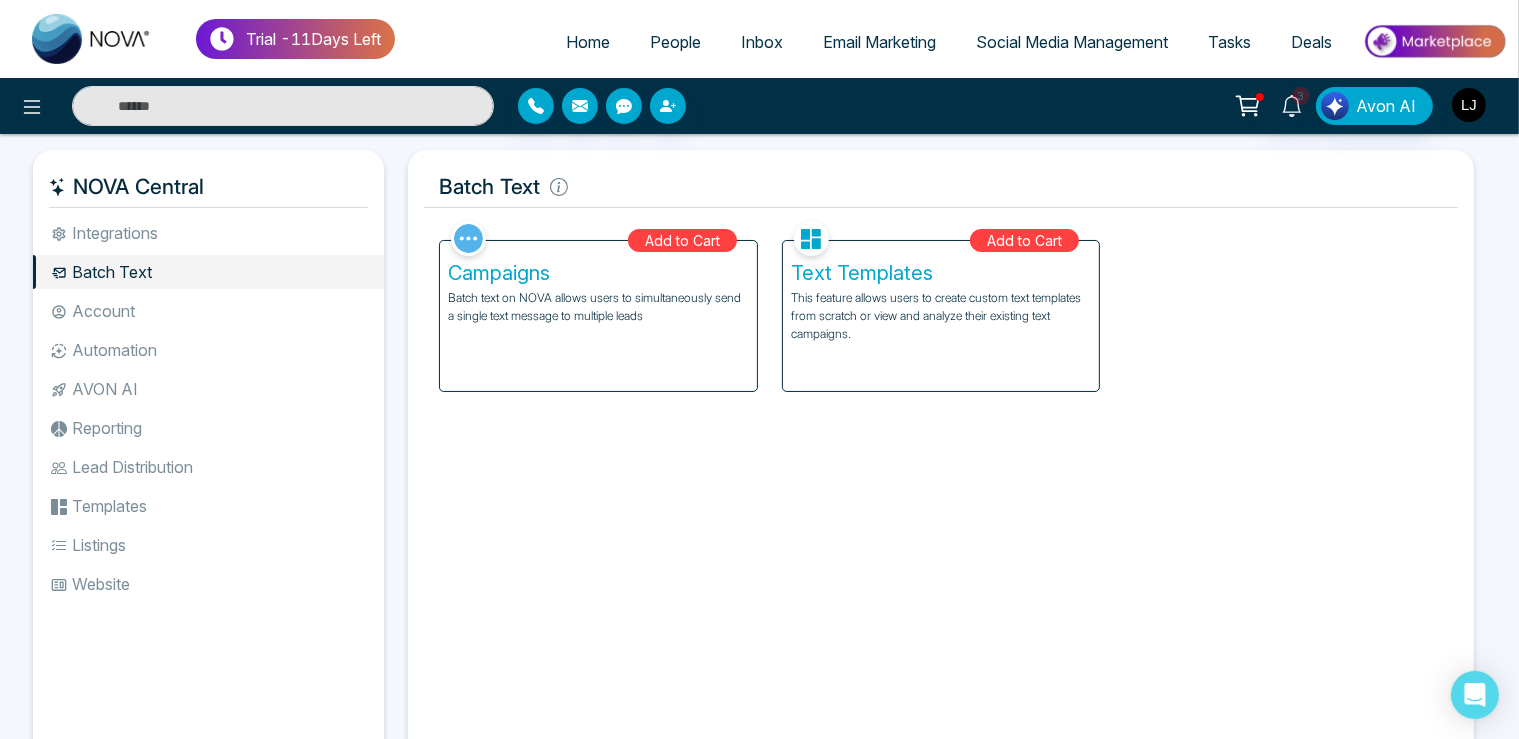 click at bounding box center [1469, 105] 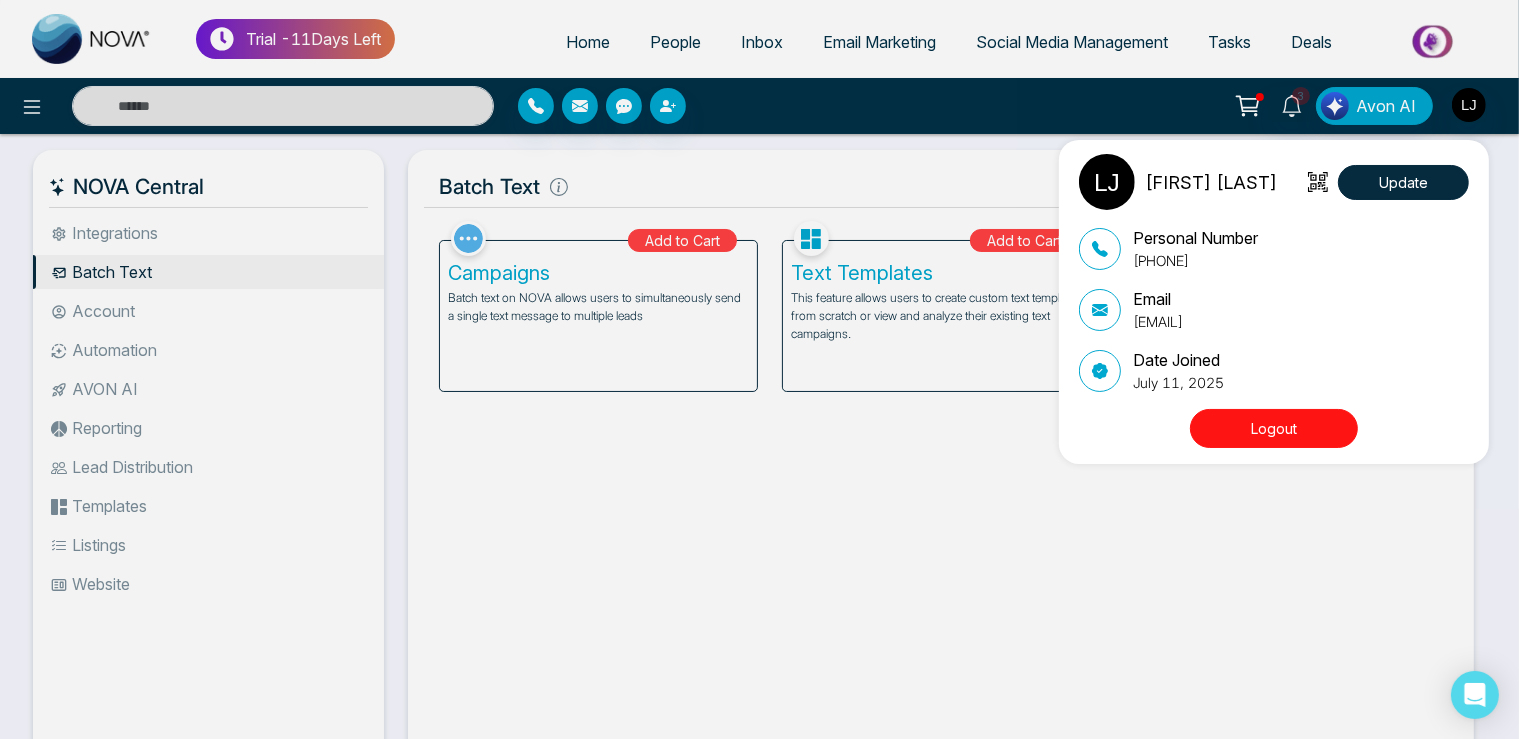 drag, startPoint x: 1345, startPoint y: 315, endPoint x: 1126, endPoint y: 318, distance: 219.02055 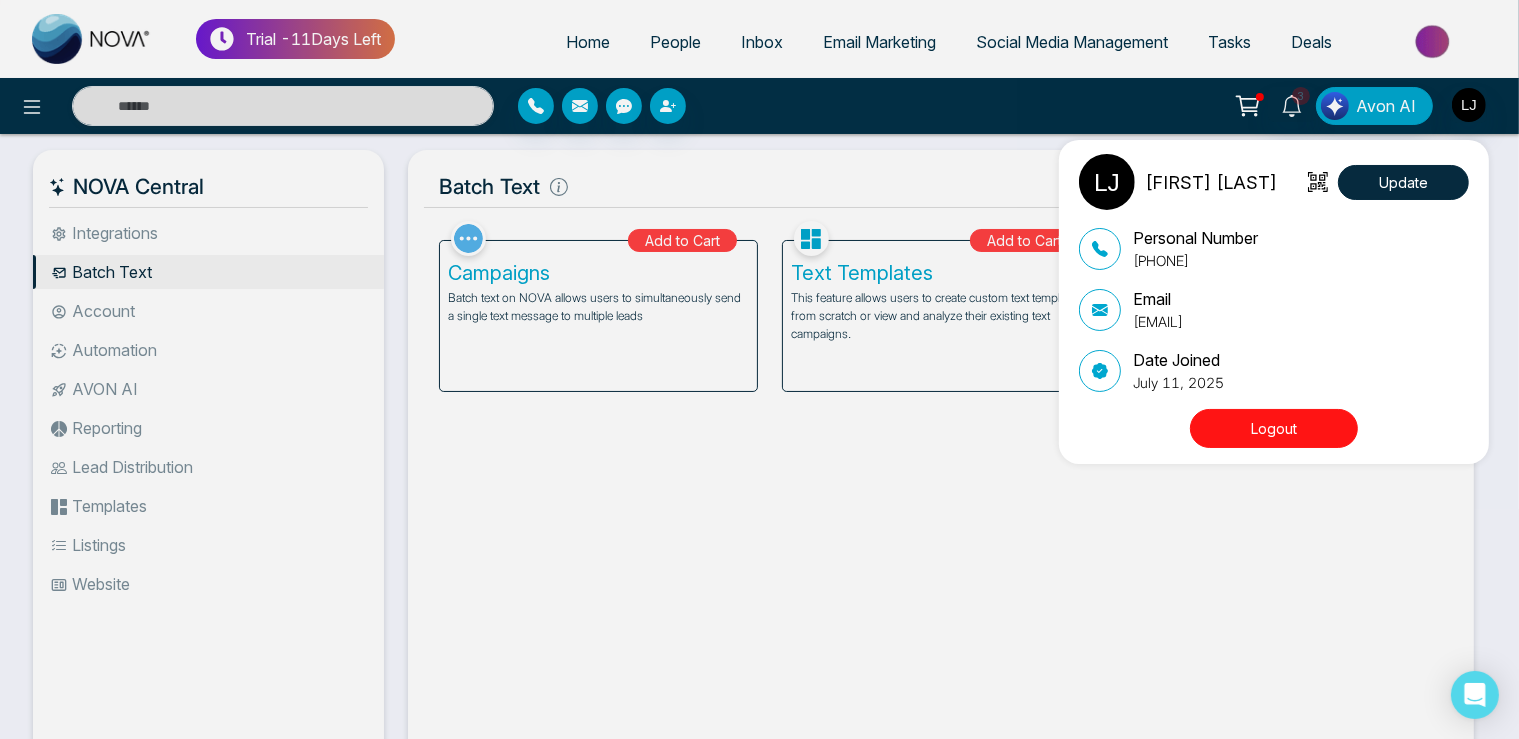 click on "Email [EMAIL]" at bounding box center [1274, 309] 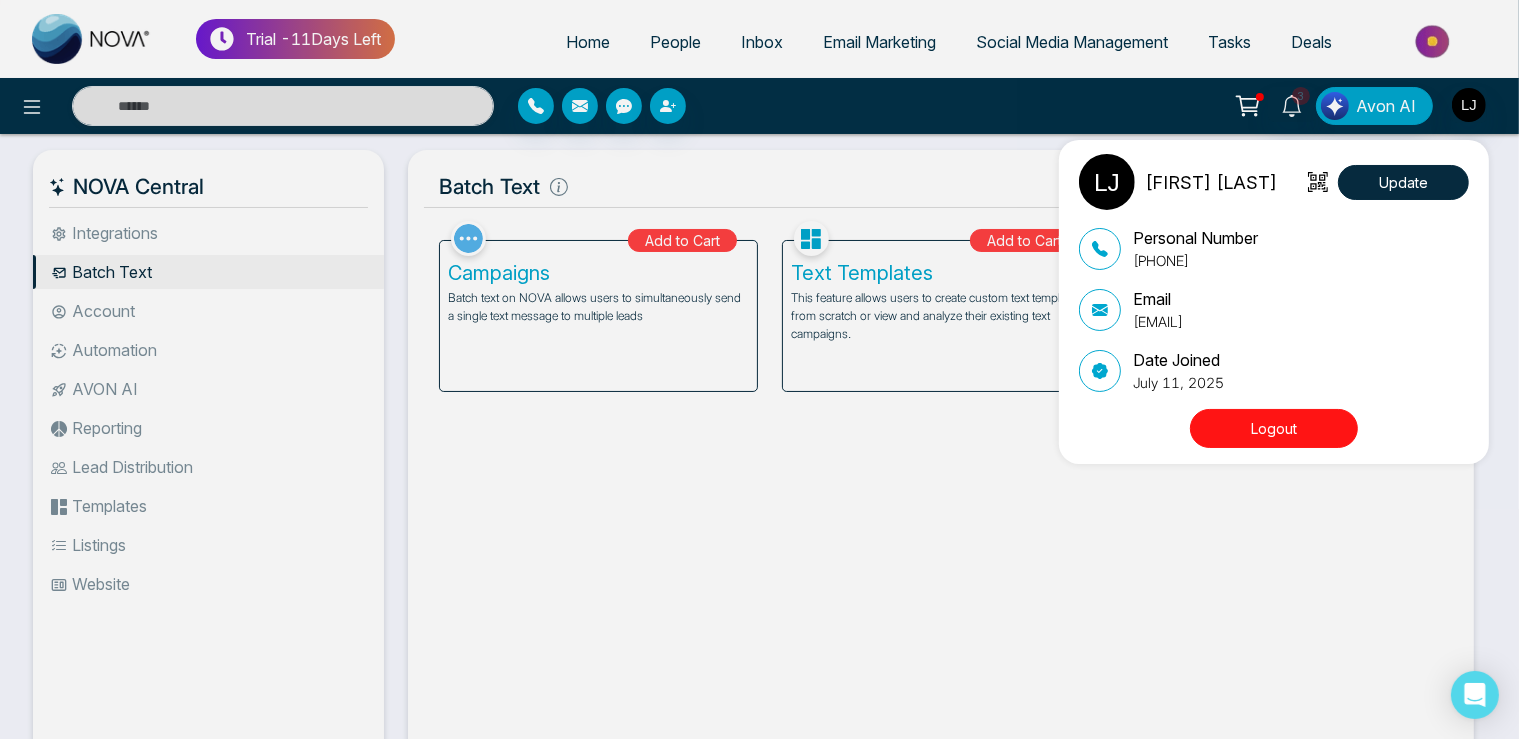copy on "Email [EMAIL]" 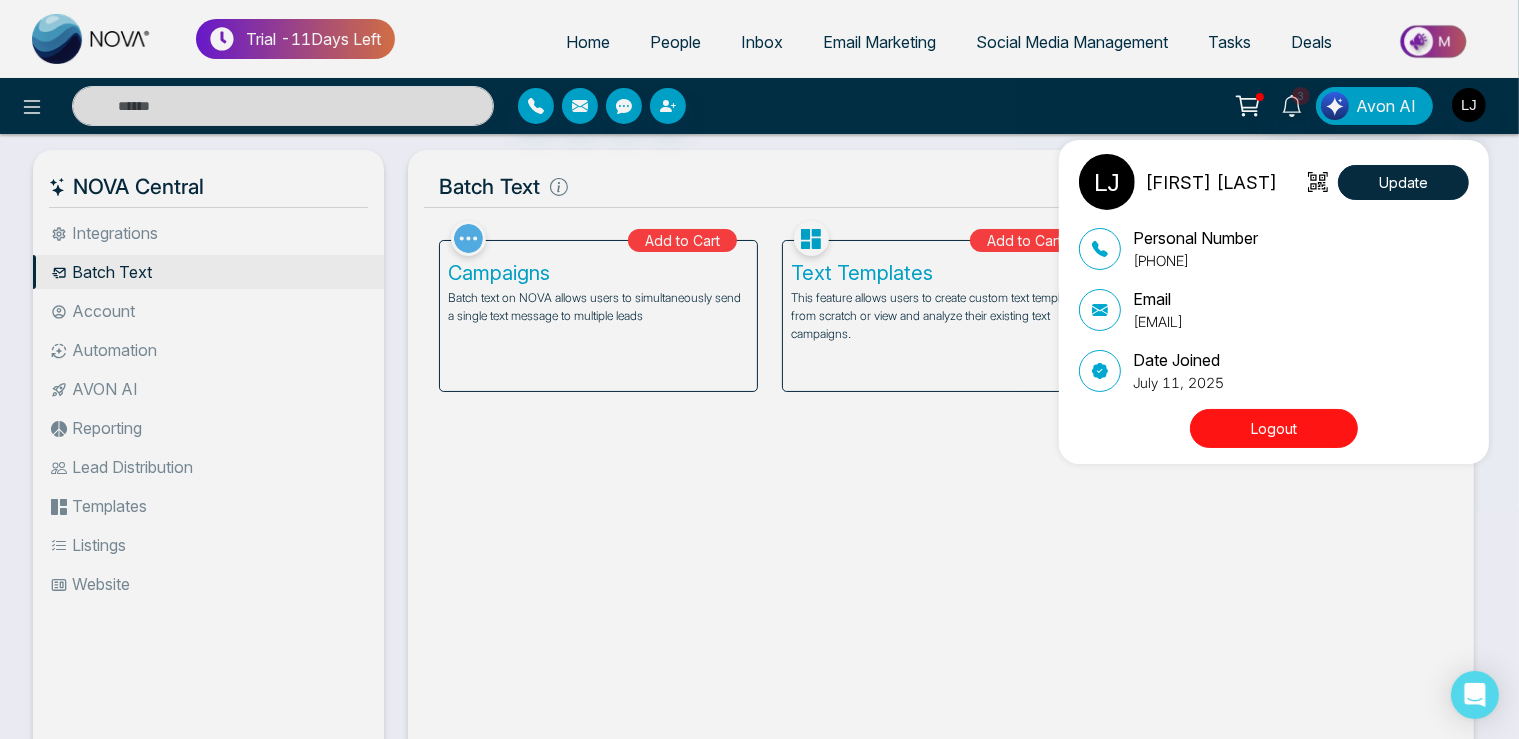 click on "[FIRST] [LAST] Update Personal Number [PHONE] Email [EMAIL] Date Joined [DATE] Logout" at bounding box center (759, 369) 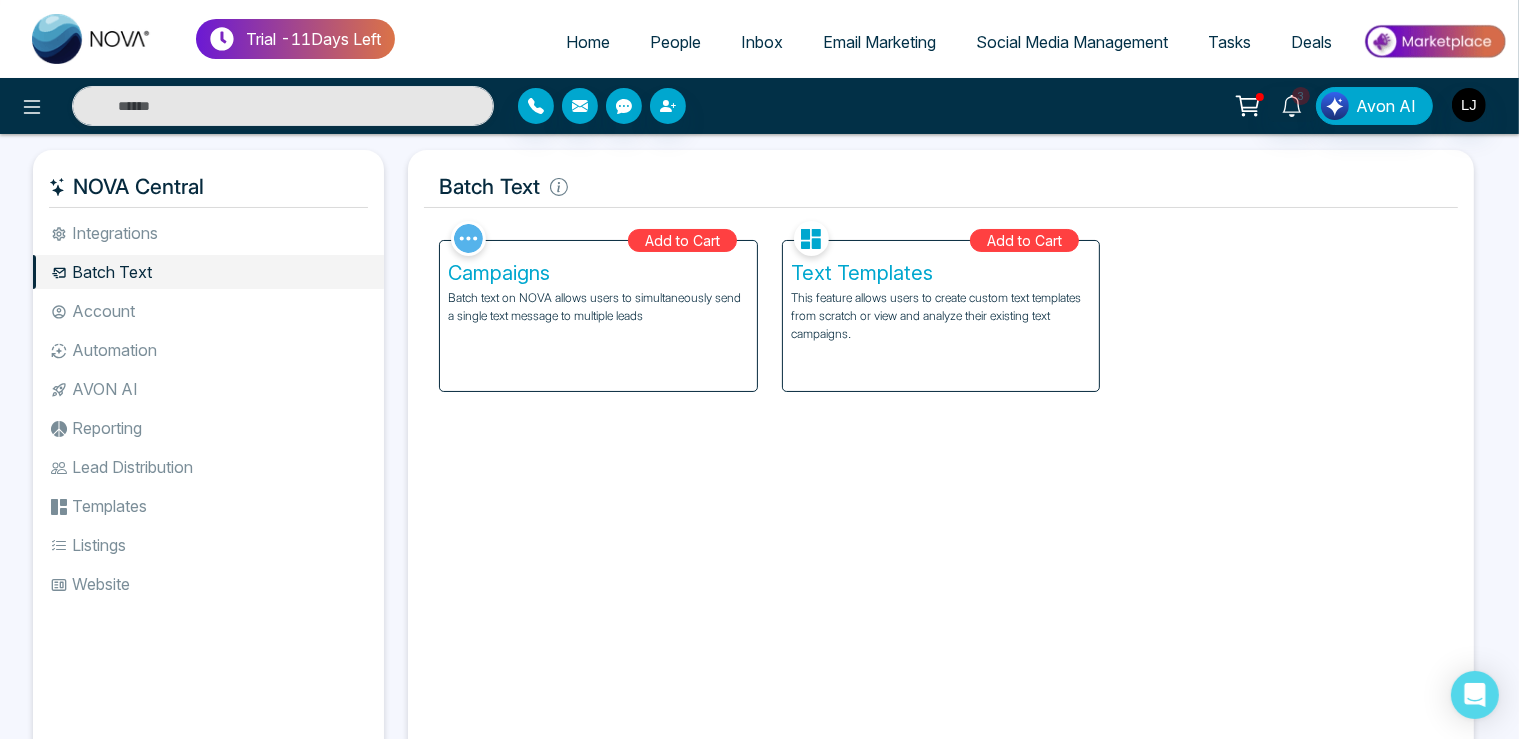 click on "People" at bounding box center (675, 42) 